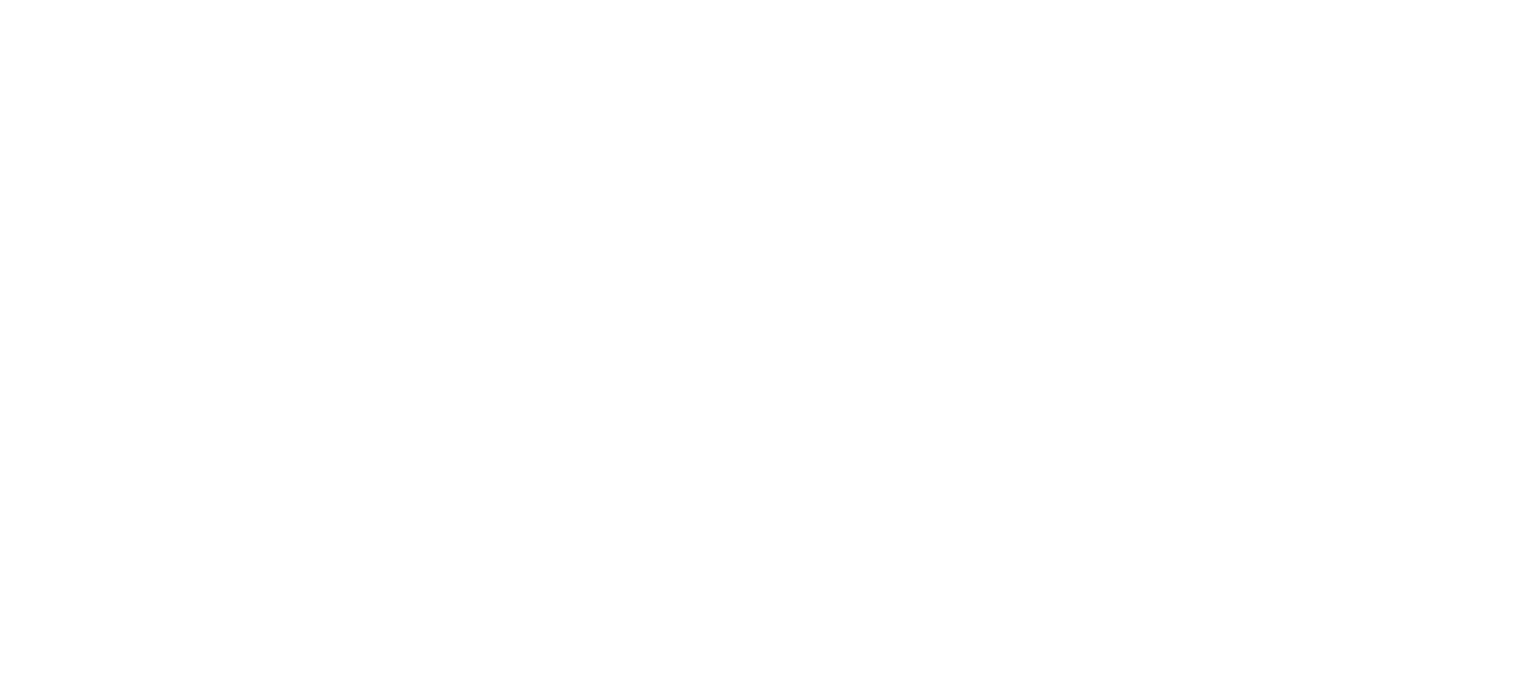 scroll, scrollTop: 0, scrollLeft: 0, axis: both 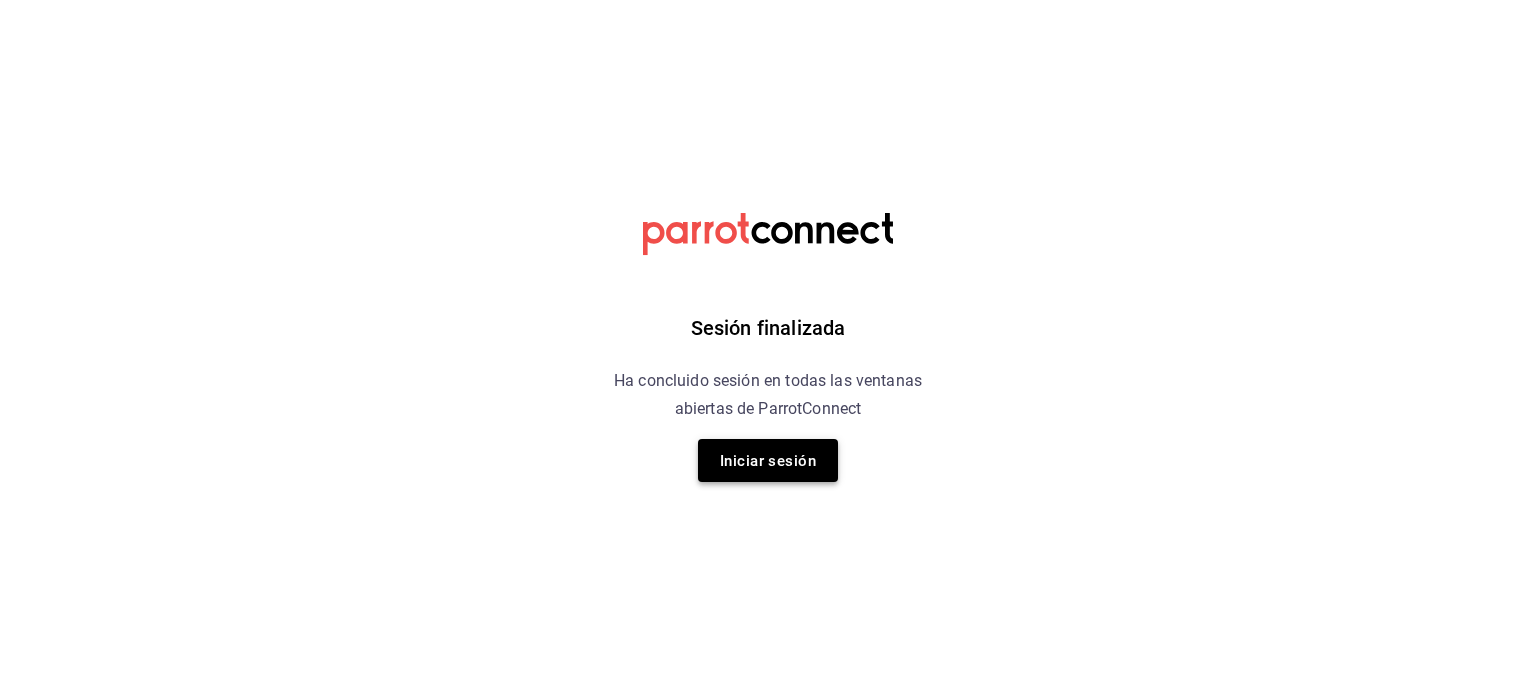 click on "Iniciar sesión" at bounding box center [768, 461] 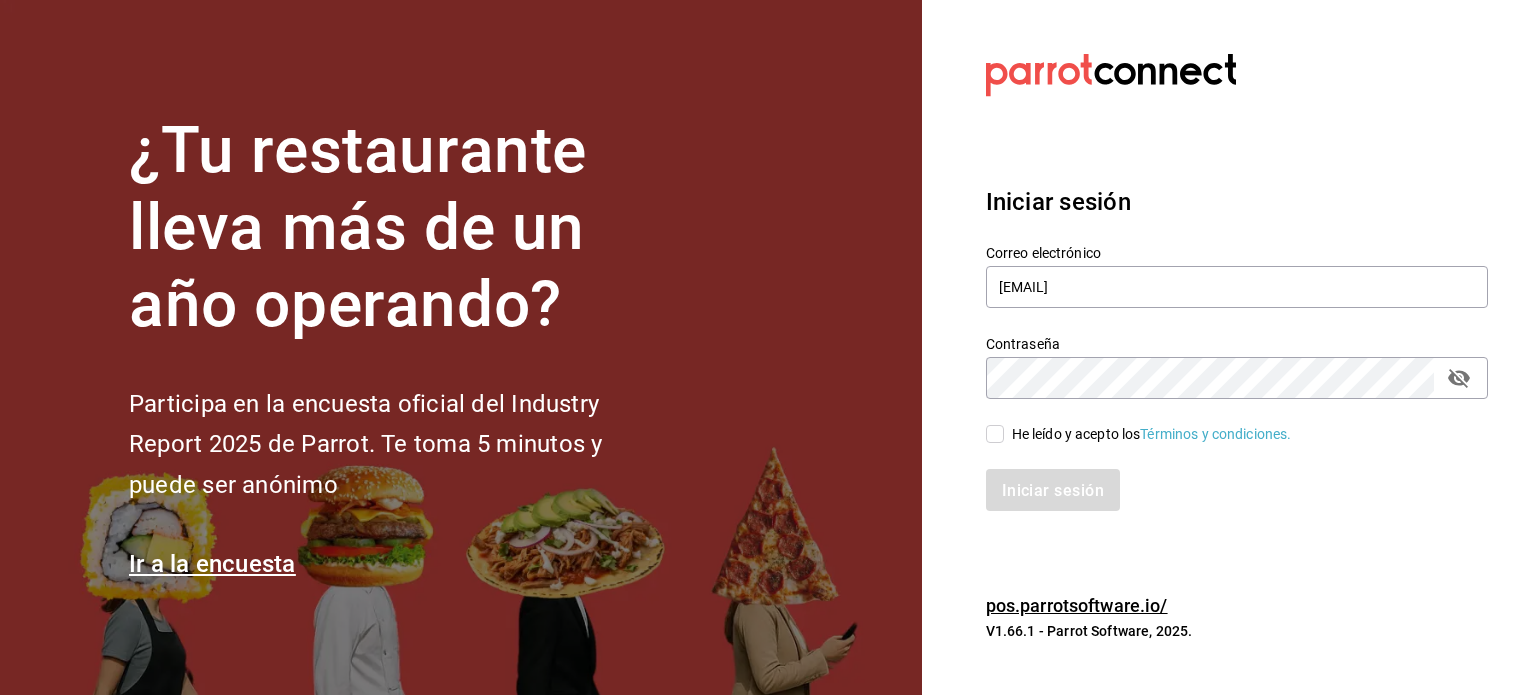 click on "He leído y acepto los  Términos y condiciones." at bounding box center [995, 434] 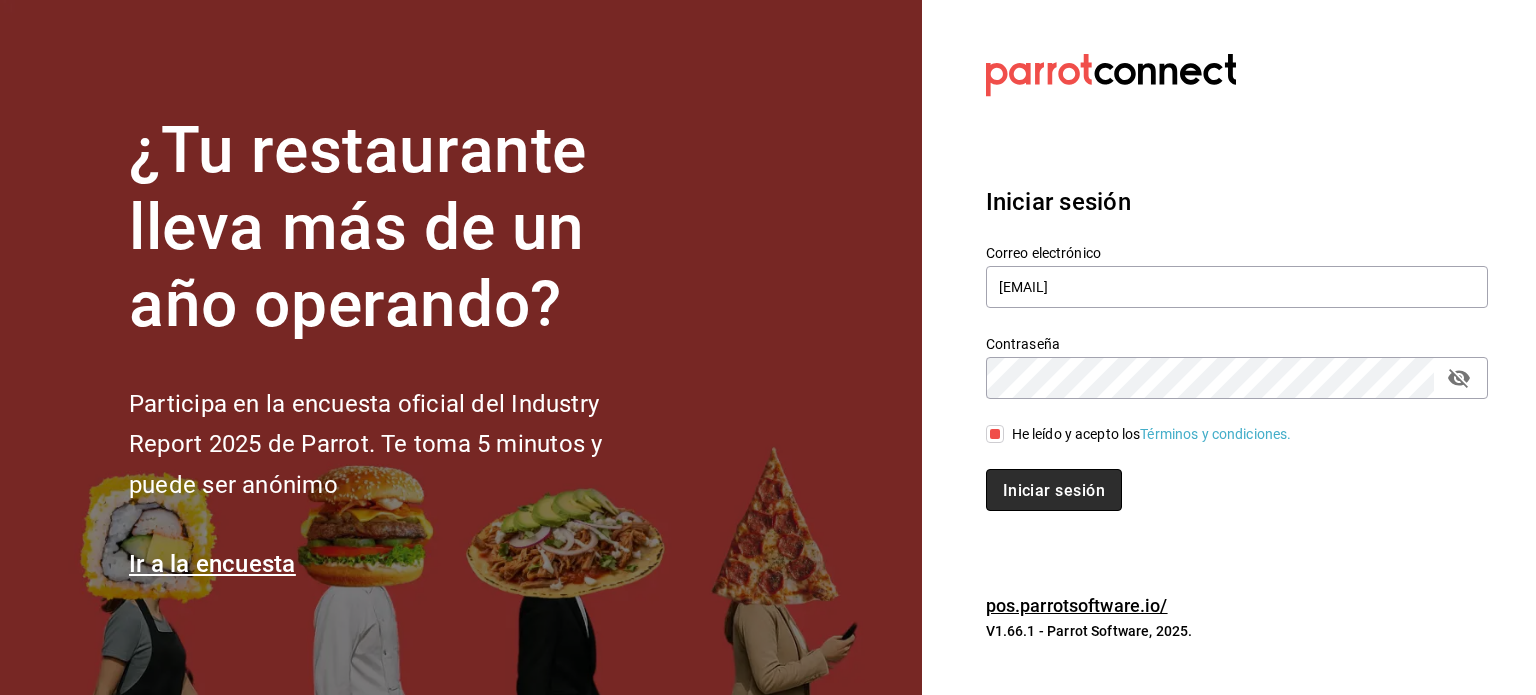 click on "Iniciar sesión" at bounding box center (1054, 489) 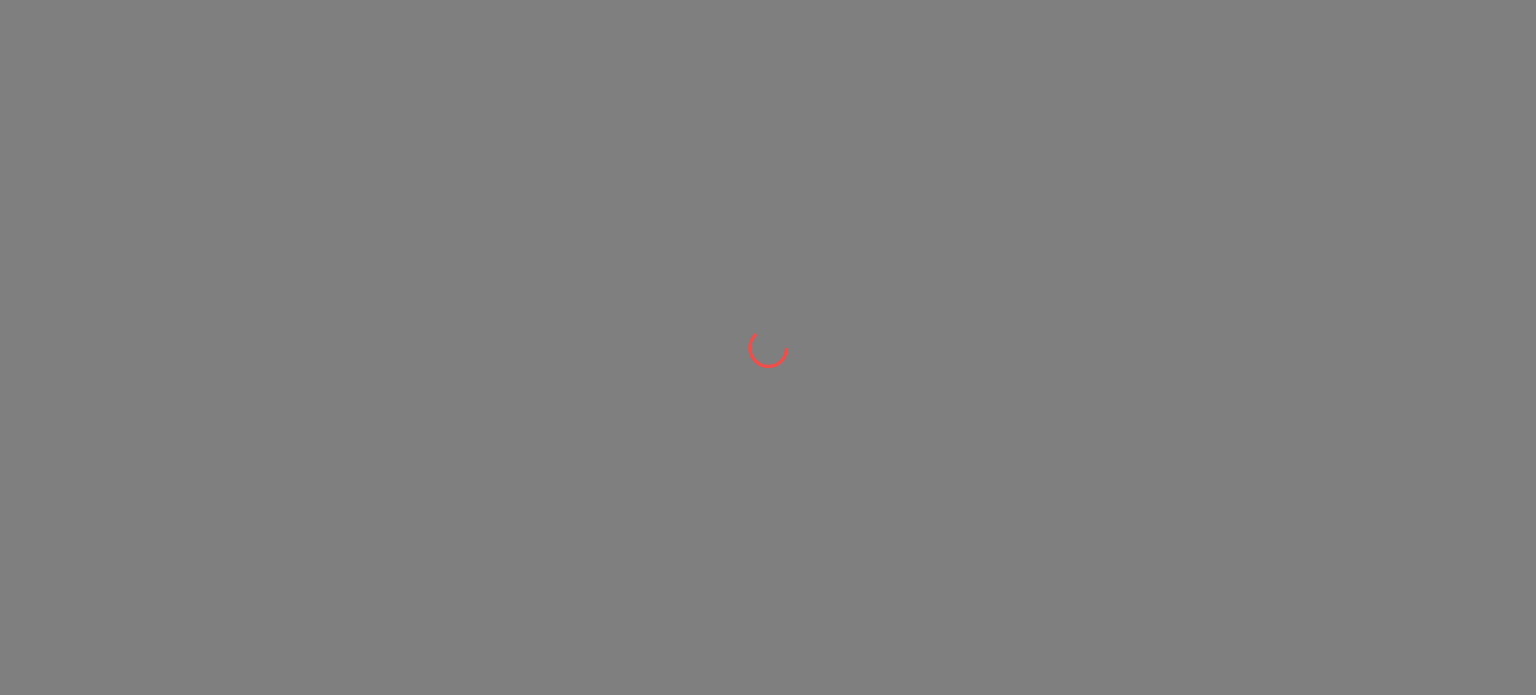 scroll, scrollTop: 0, scrollLeft: 0, axis: both 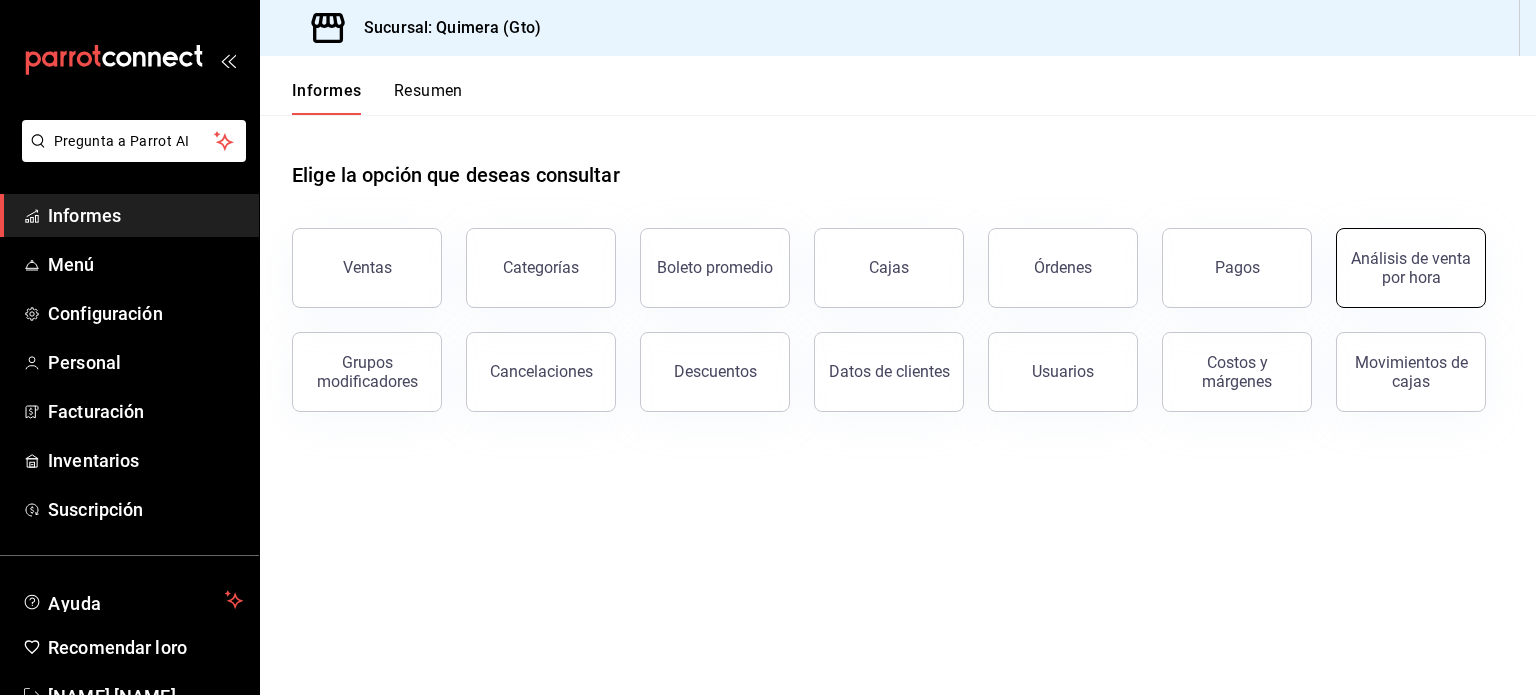 click on "Análisis de venta por hora" at bounding box center [1411, 268] 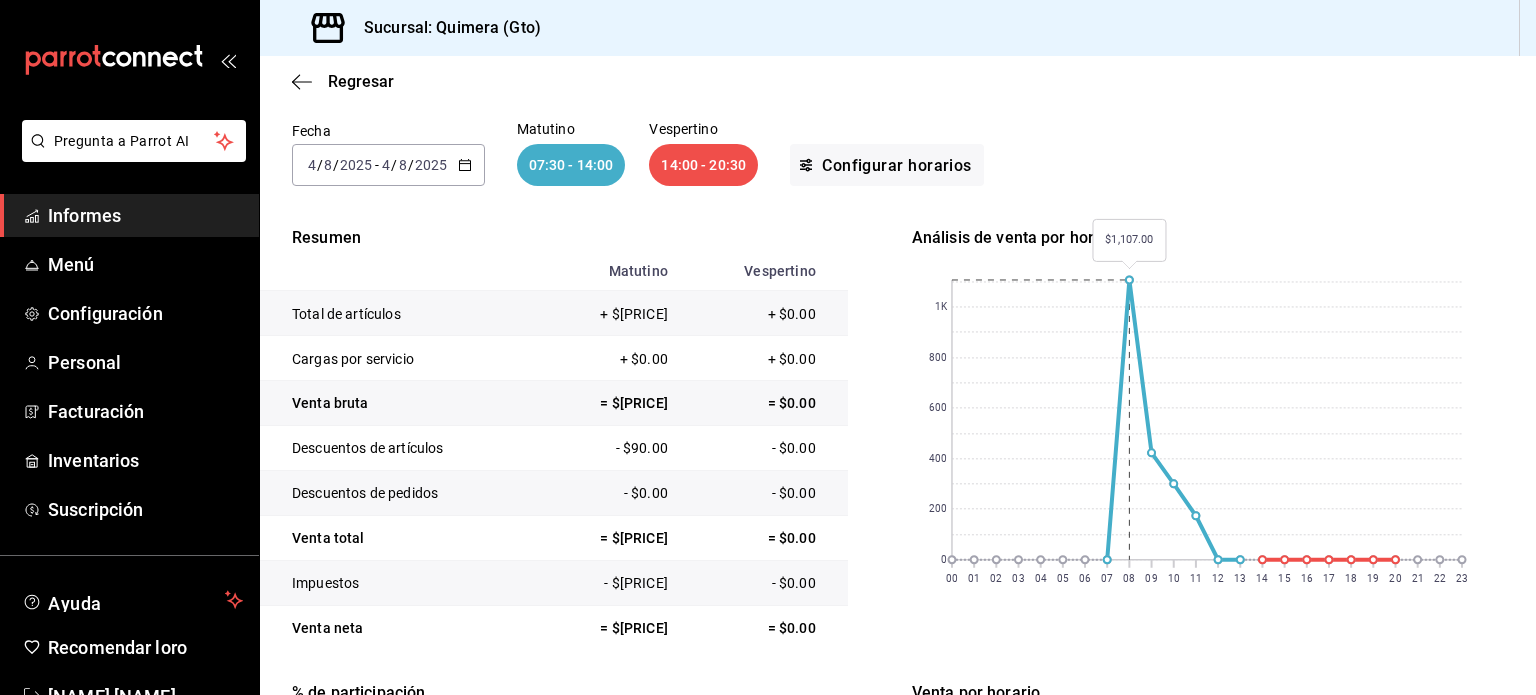 scroll, scrollTop: 135, scrollLeft: 0, axis: vertical 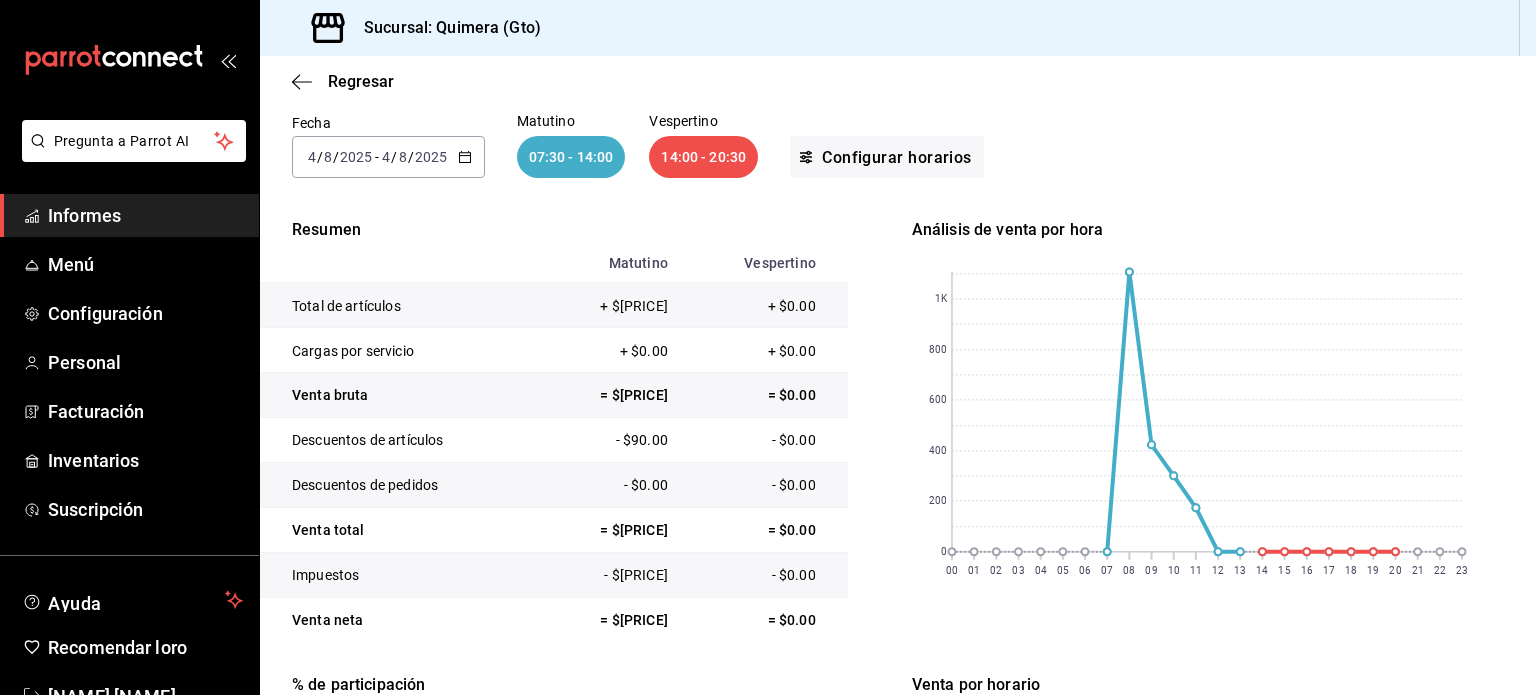 click 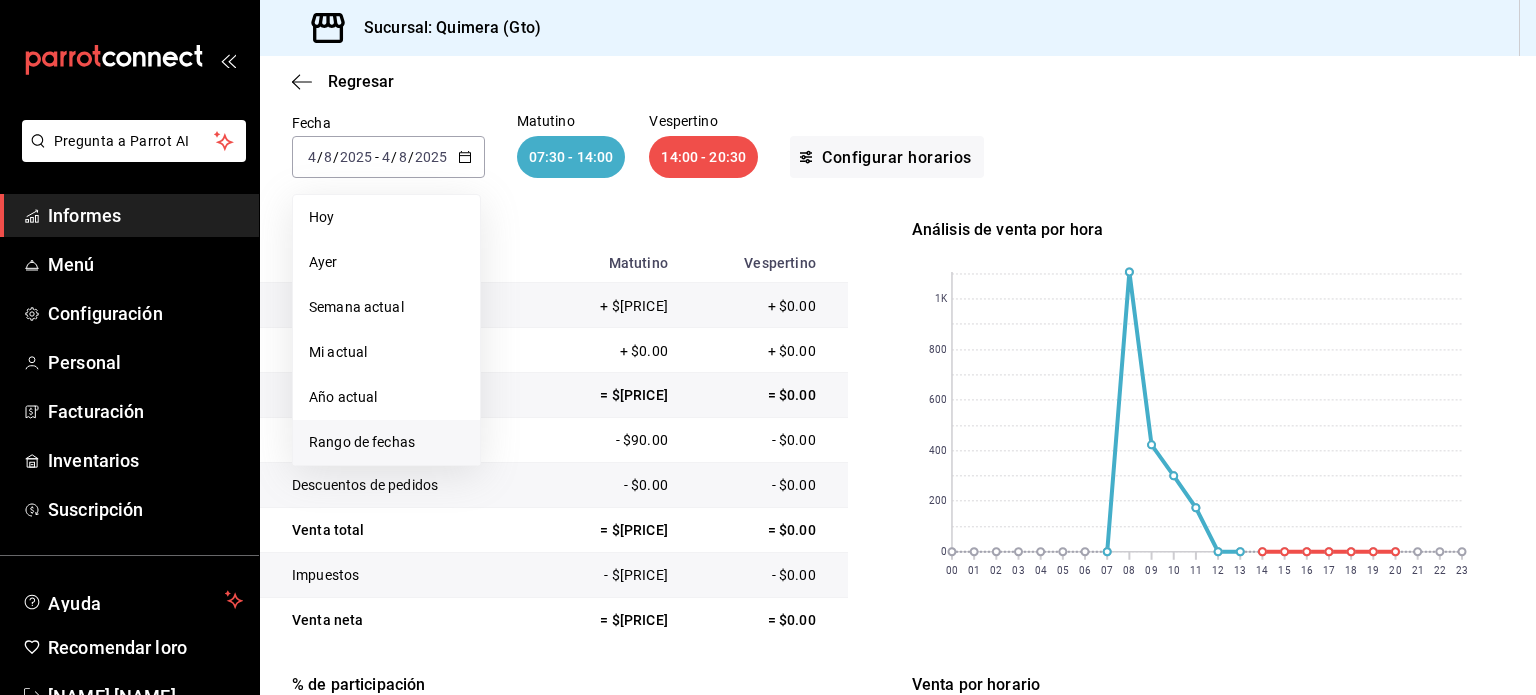 click on "Rango de fechas" at bounding box center (362, 442) 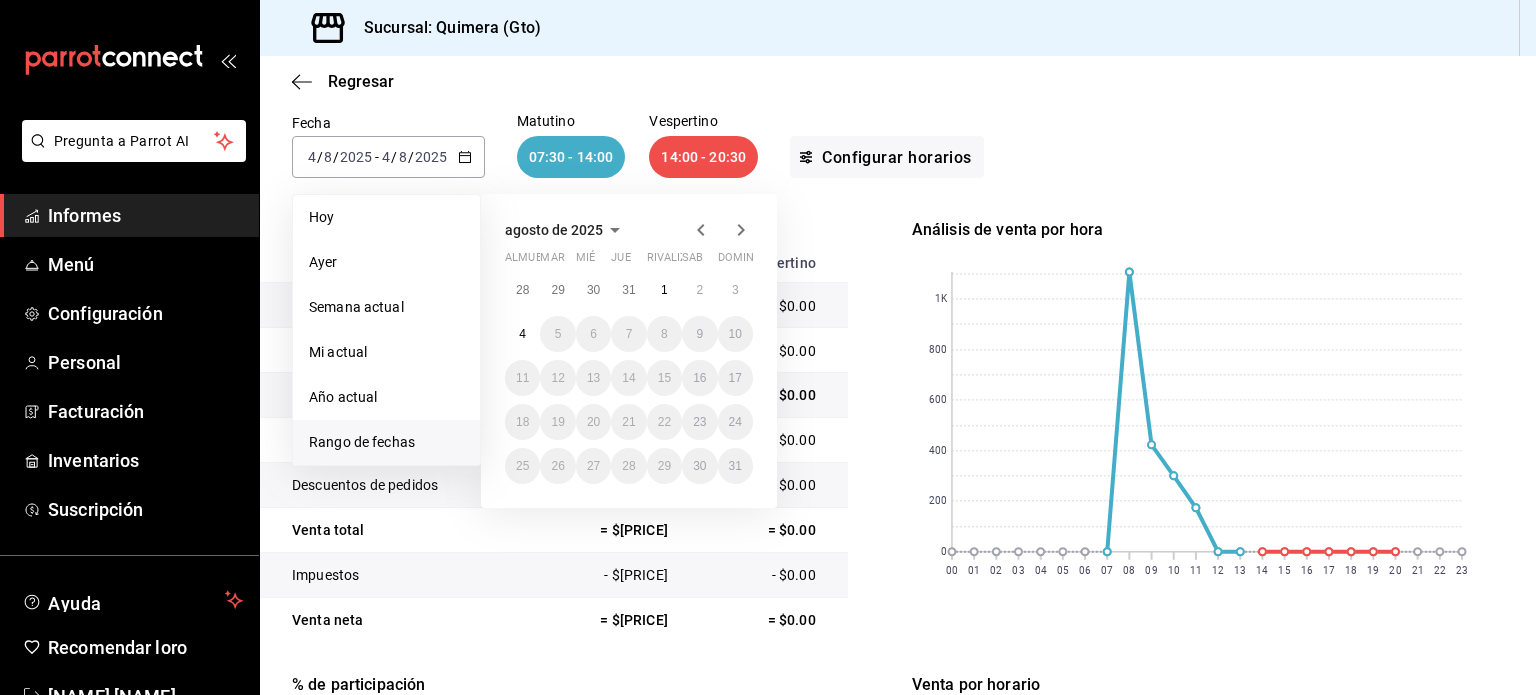 click 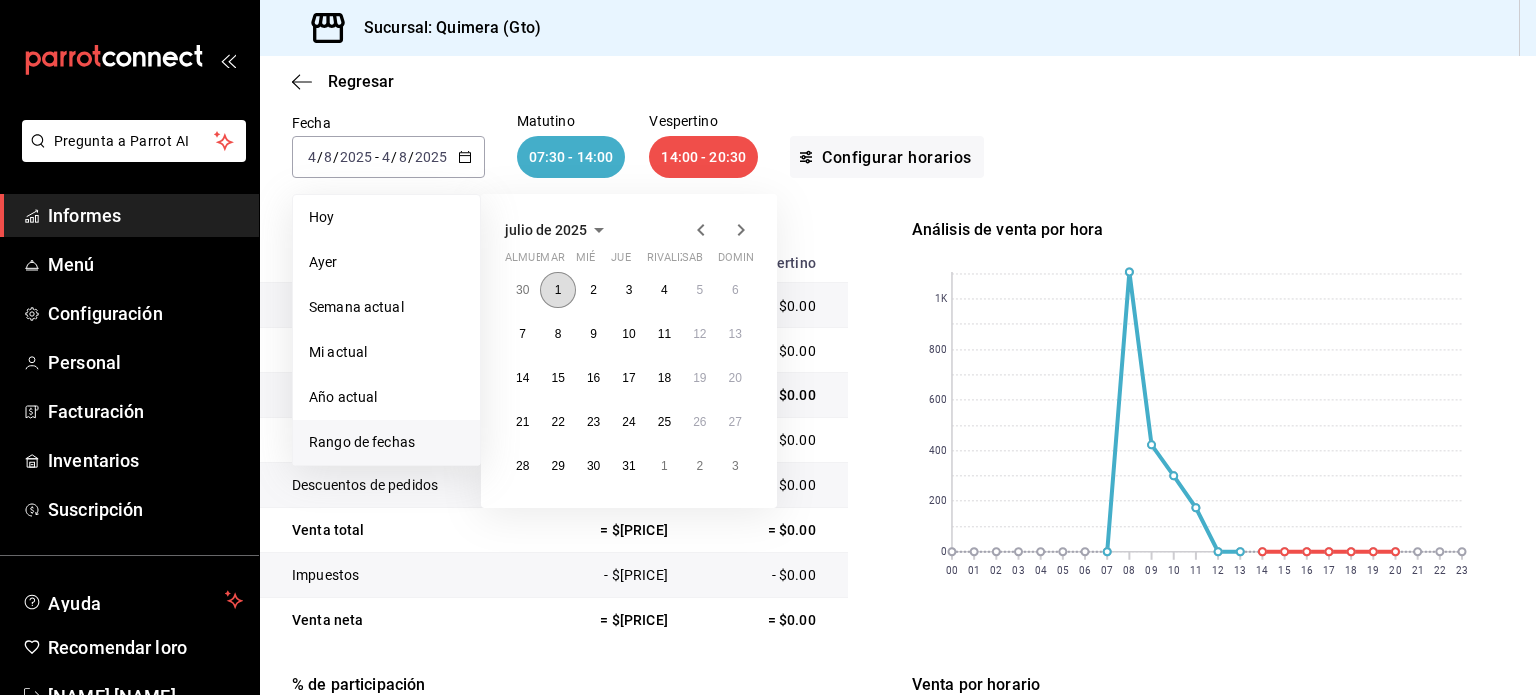click on "1" at bounding box center (557, 290) 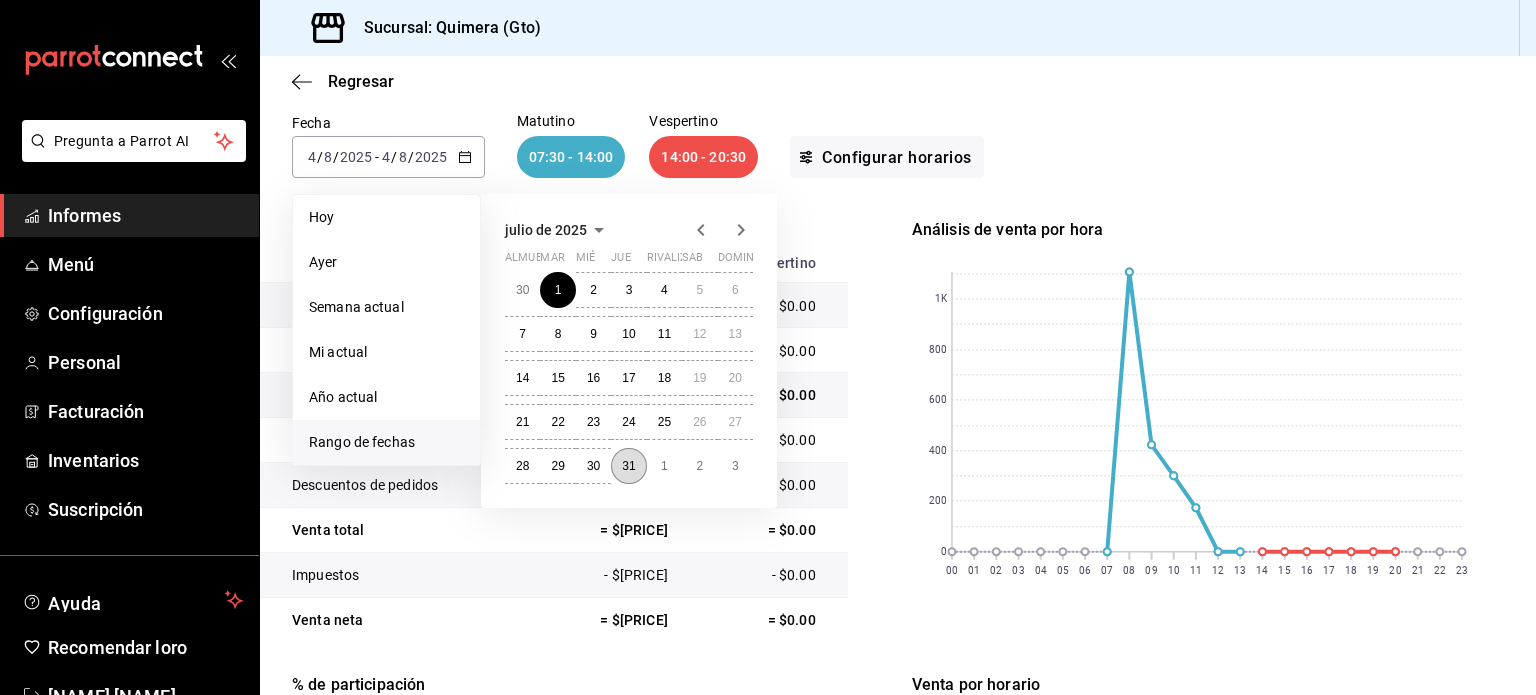 click on "31" at bounding box center (628, 466) 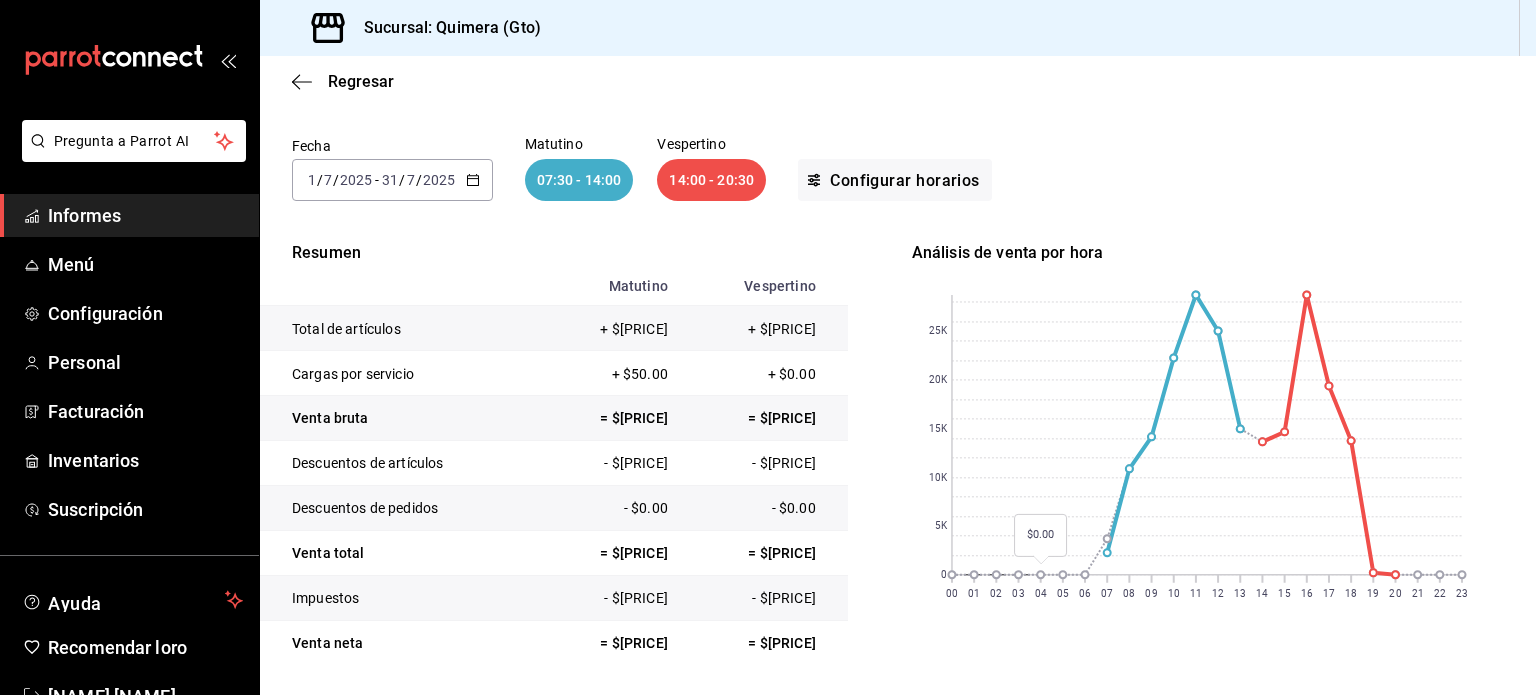 scroll, scrollTop: 112, scrollLeft: 0, axis: vertical 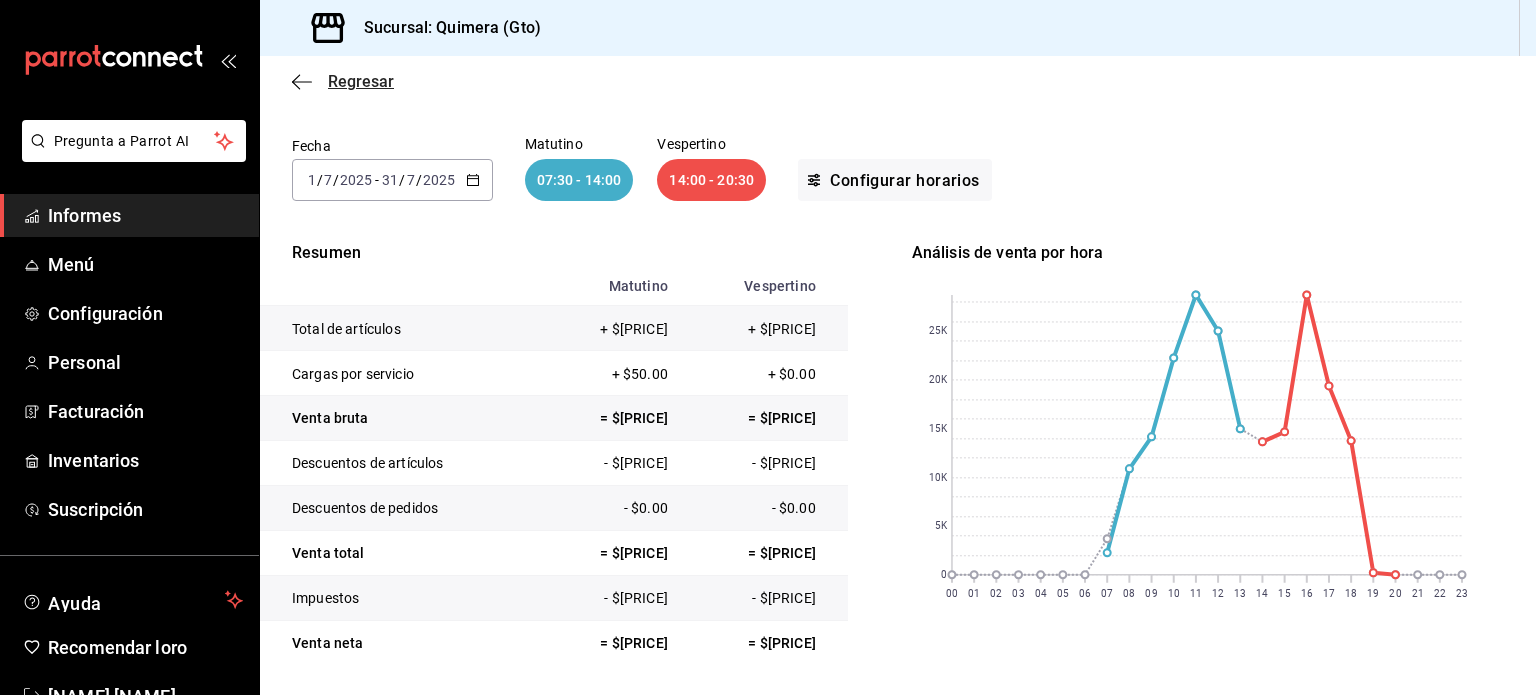 click 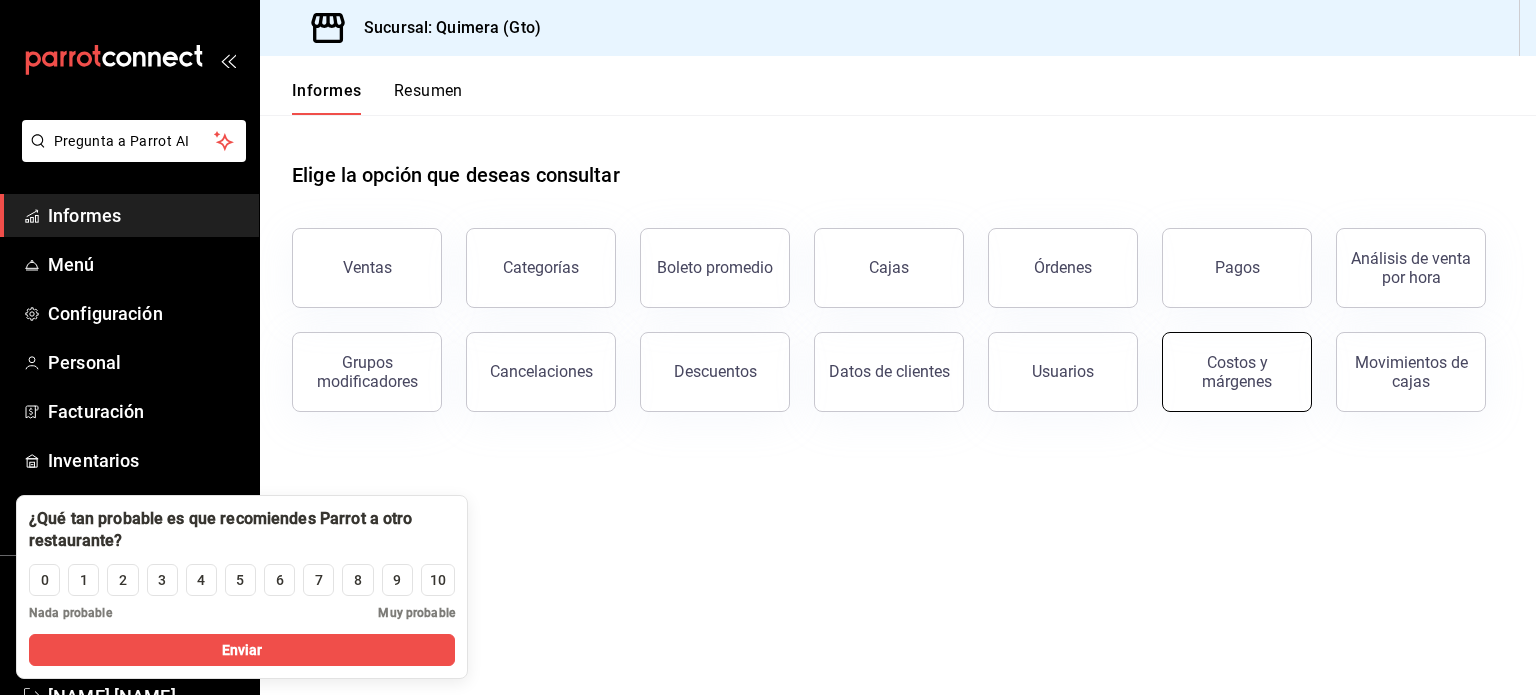 click on "Costos y márgenes" at bounding box center [1237, 372] 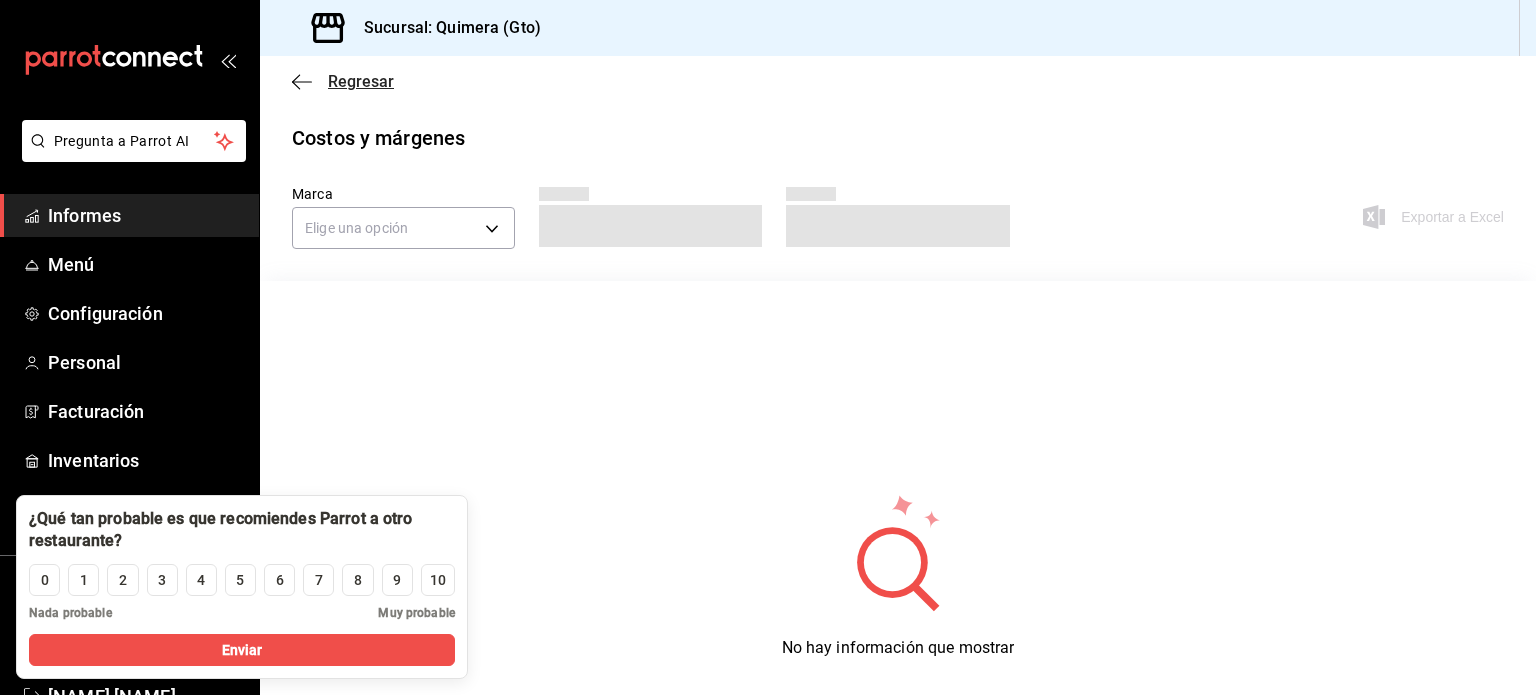 click 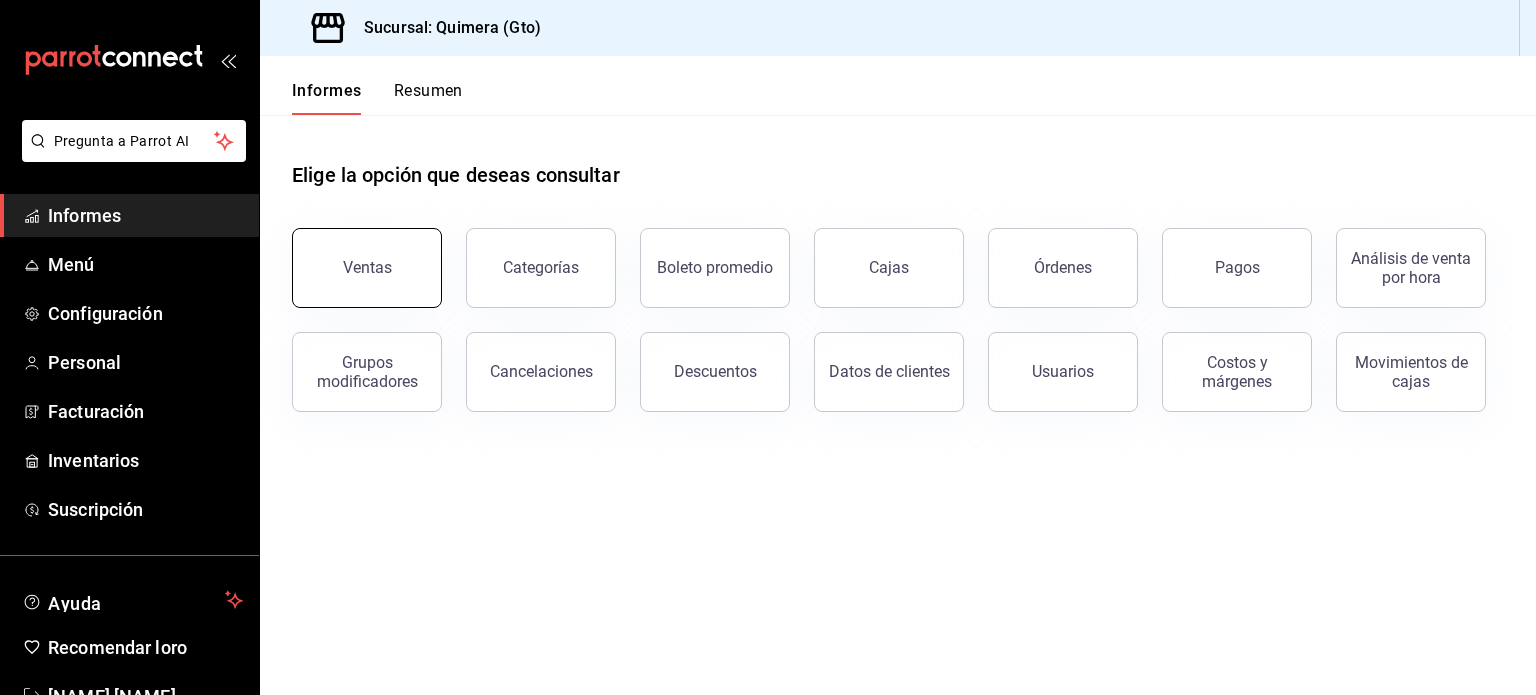 click on "Ventas" at bounding box center [367, 268] 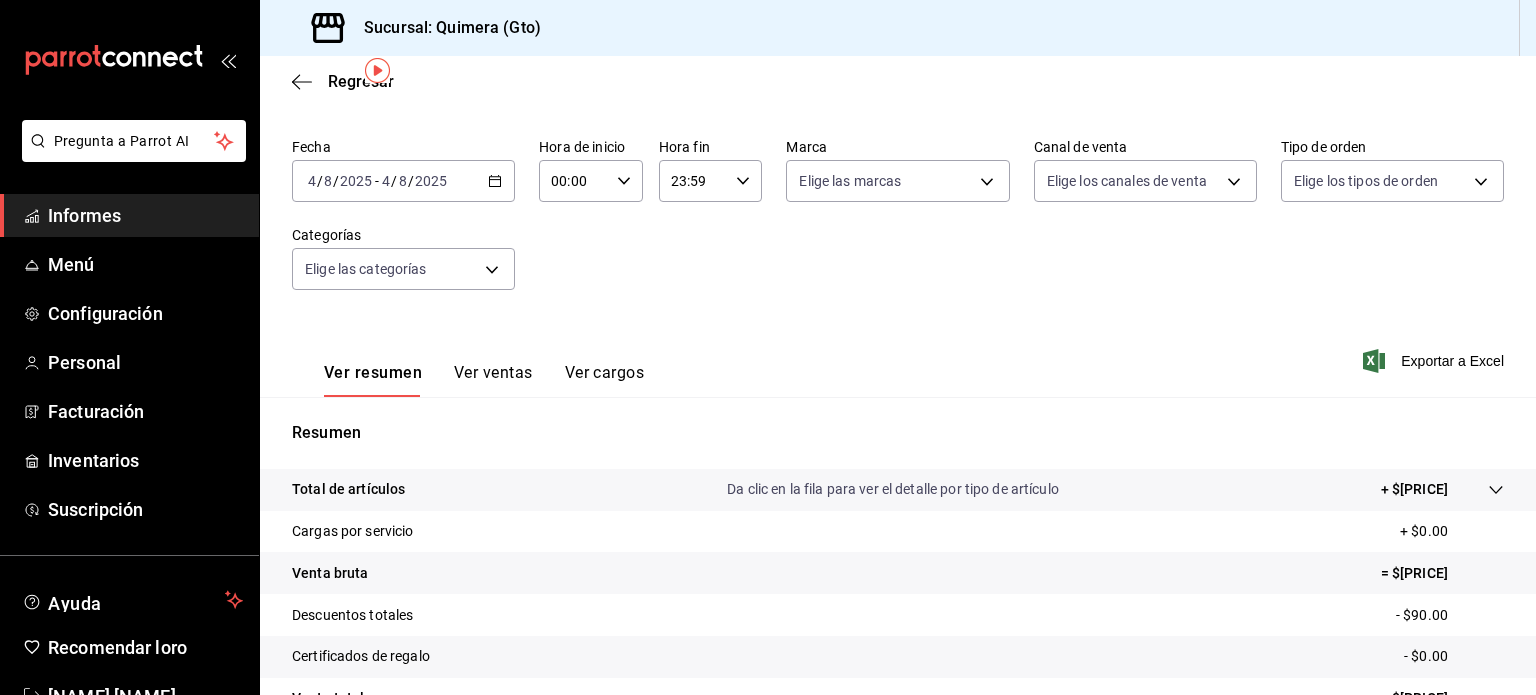 scroll, scrollTop: 68, scrollLeft: 0, axis: vertical 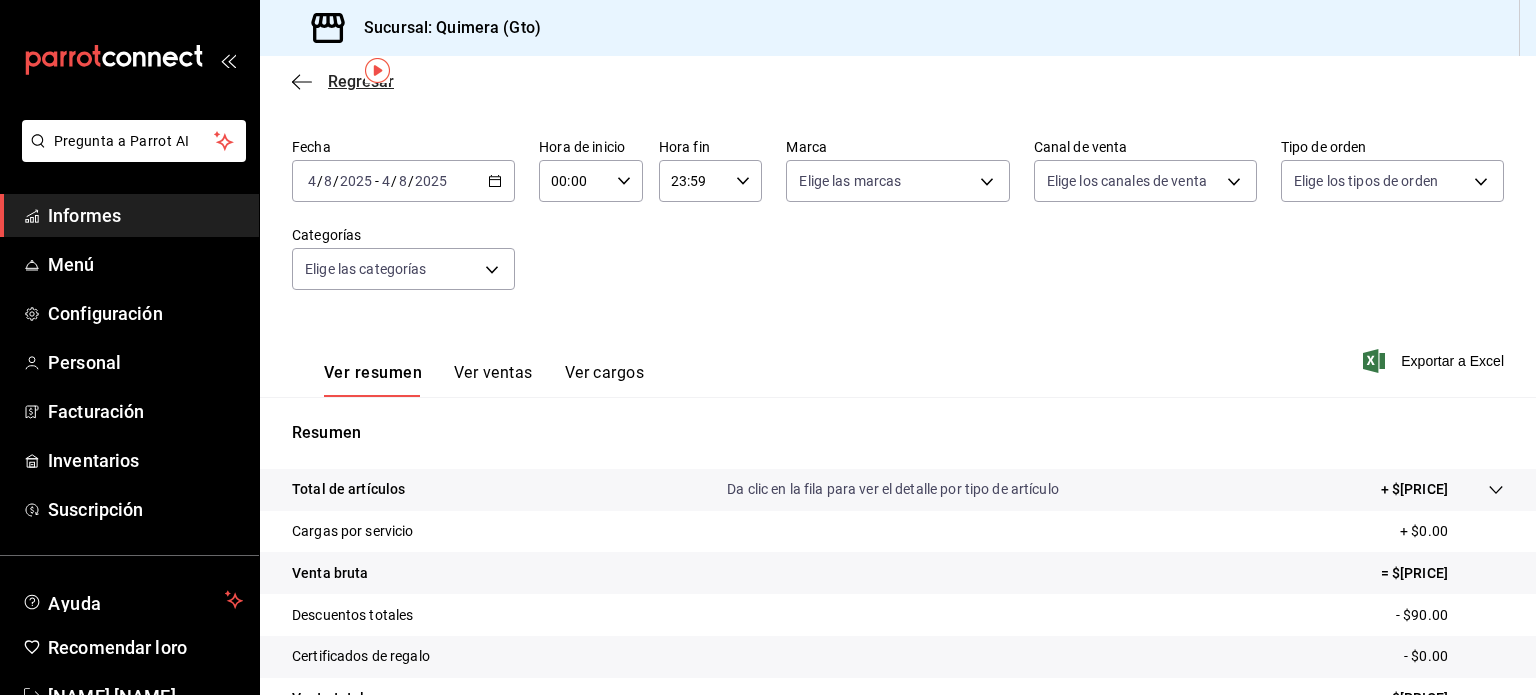 click 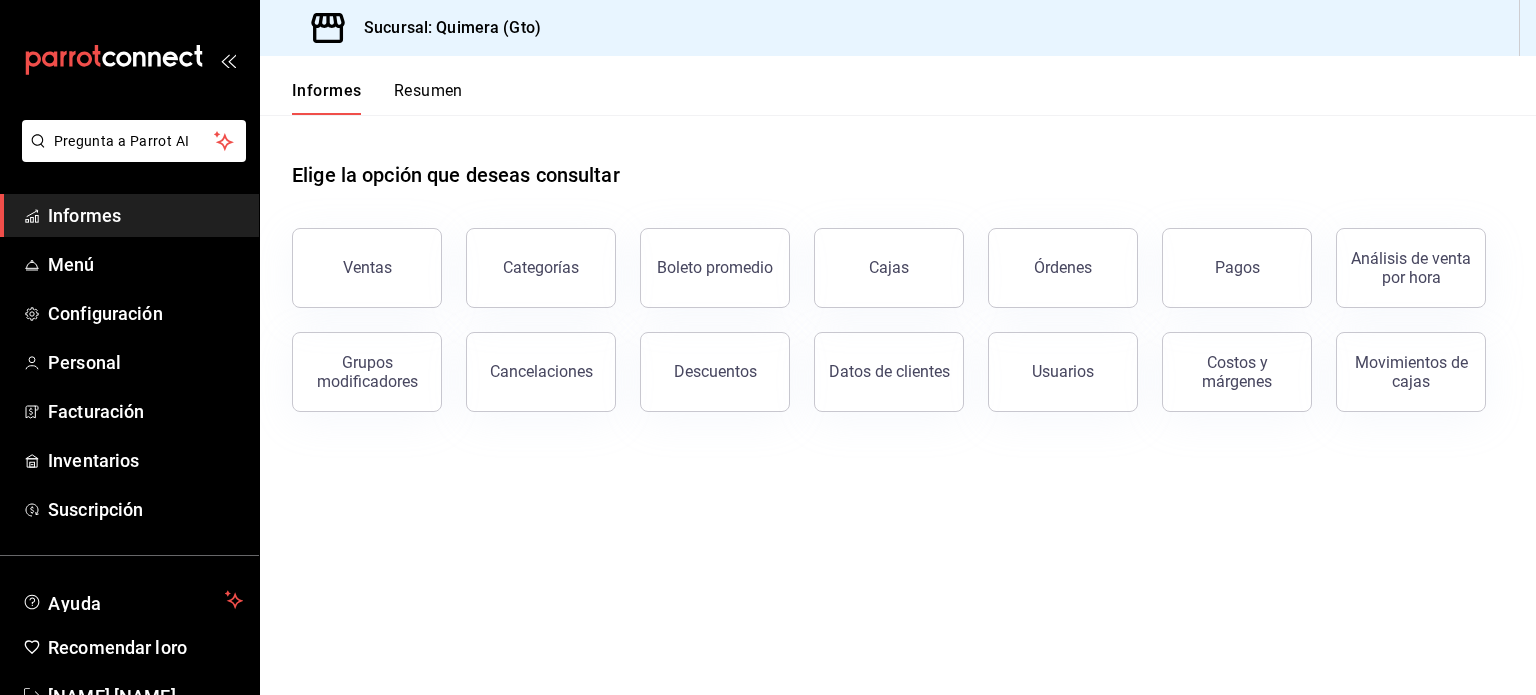 click on "Resumen" at bounding box center [428, 90] 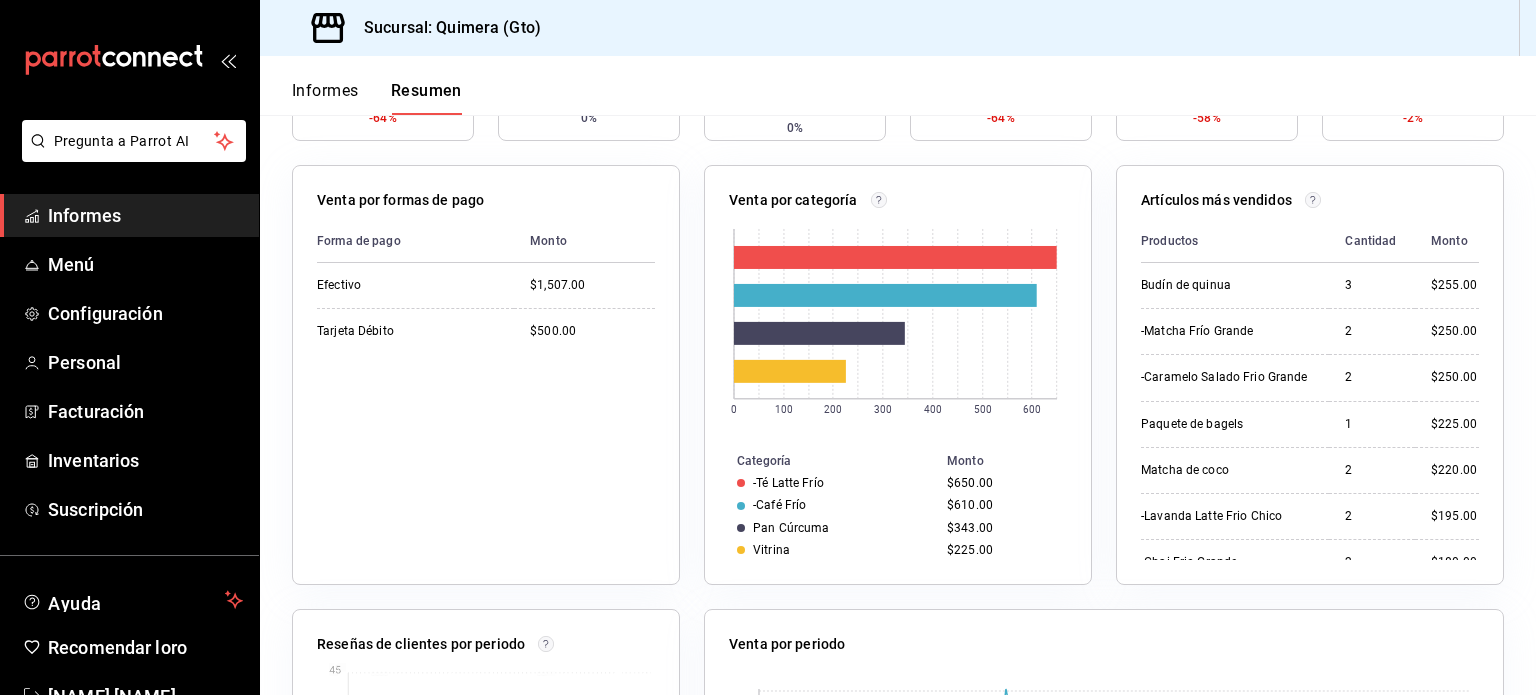 scroll, scrollTop: 292, scrollLeft: 0, axis: vertical 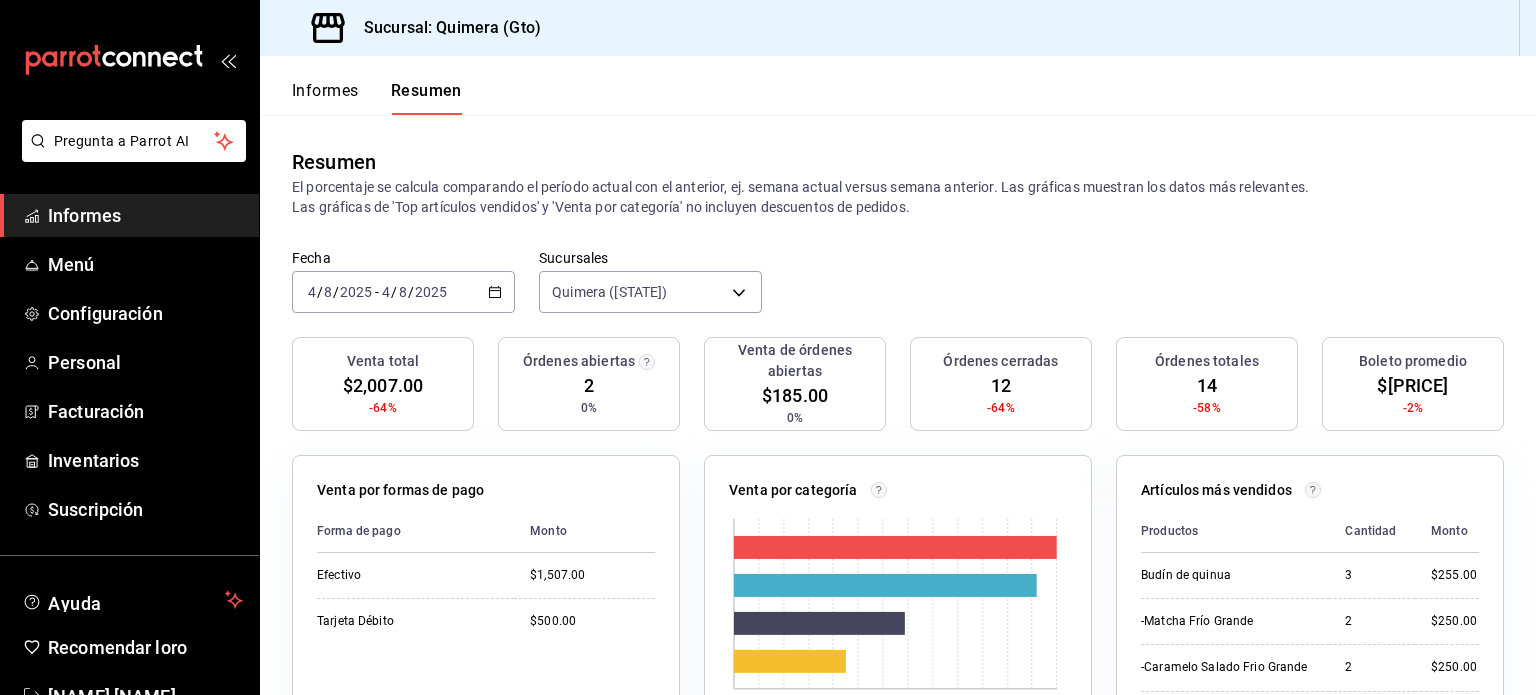 click 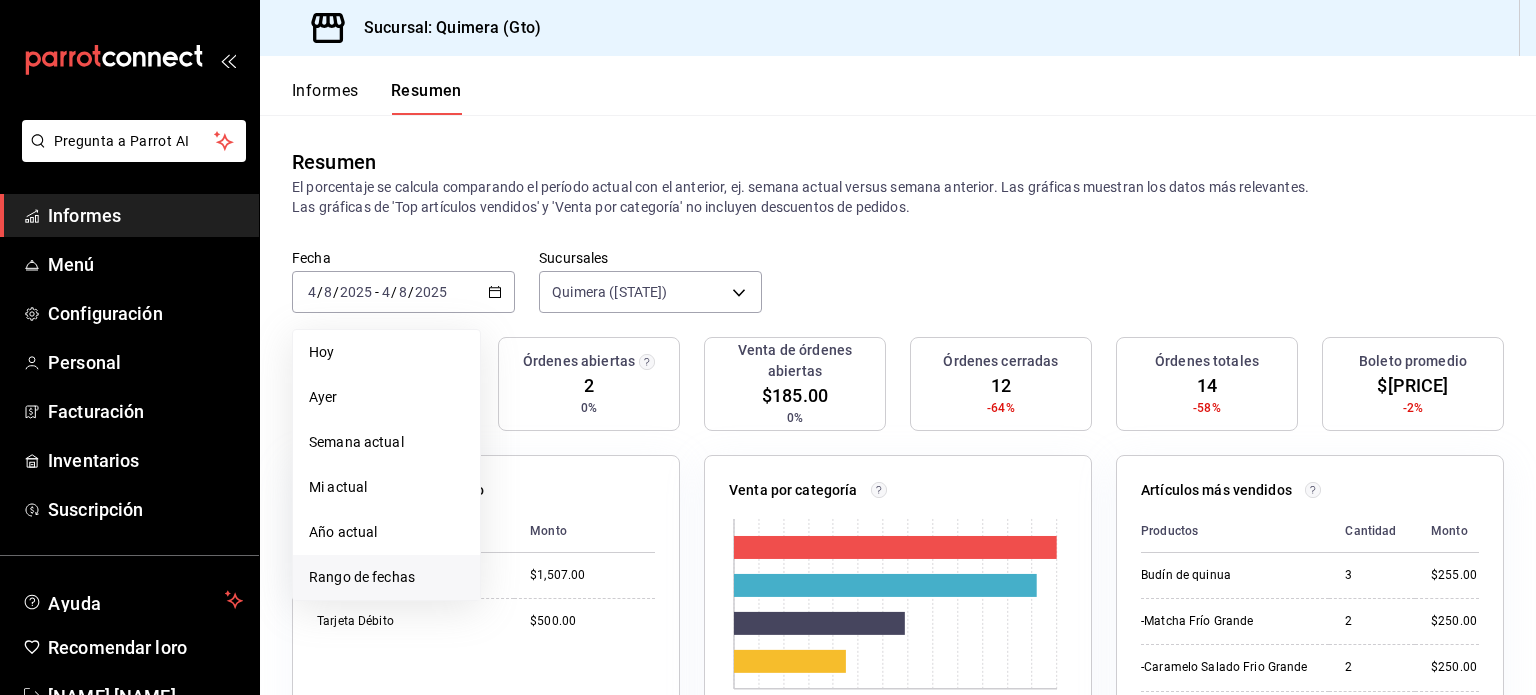 click on "Rango de fechas" at bounding box center [362, 577] 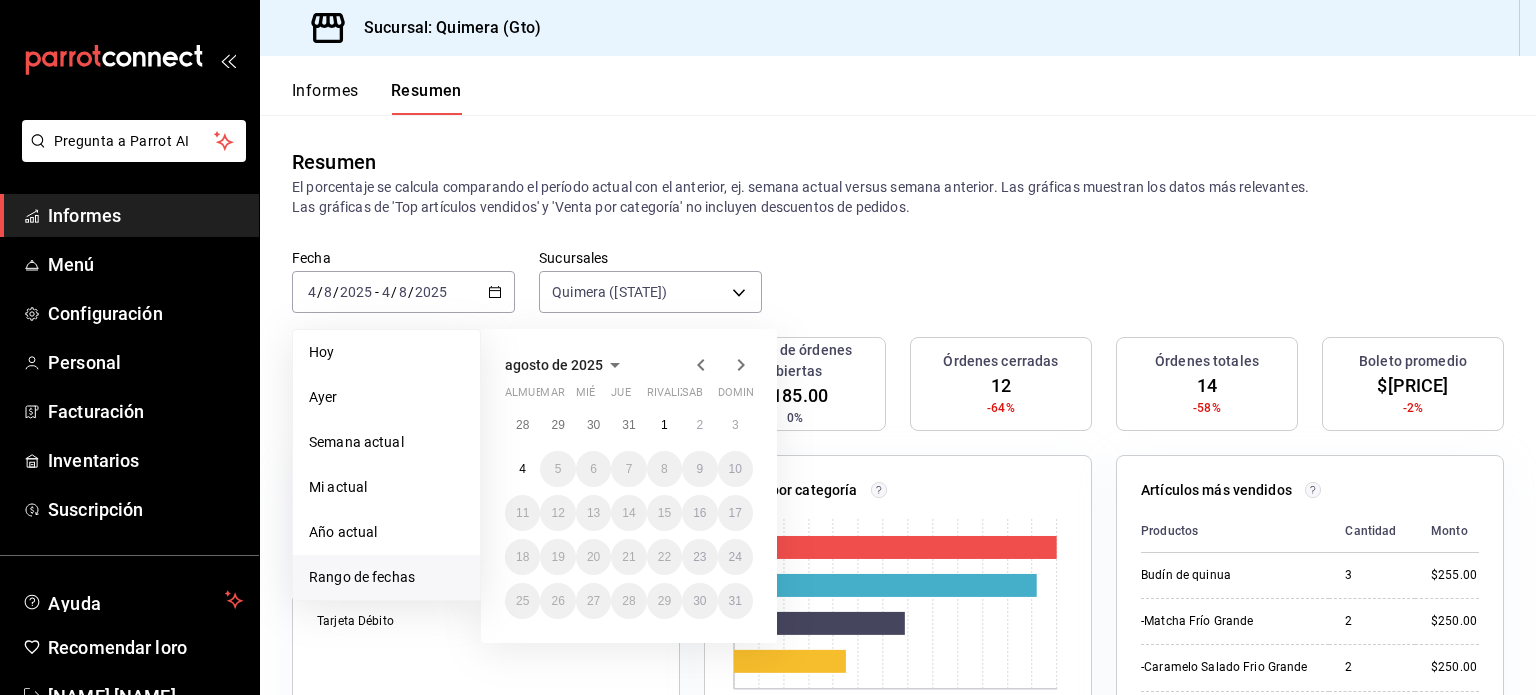 click 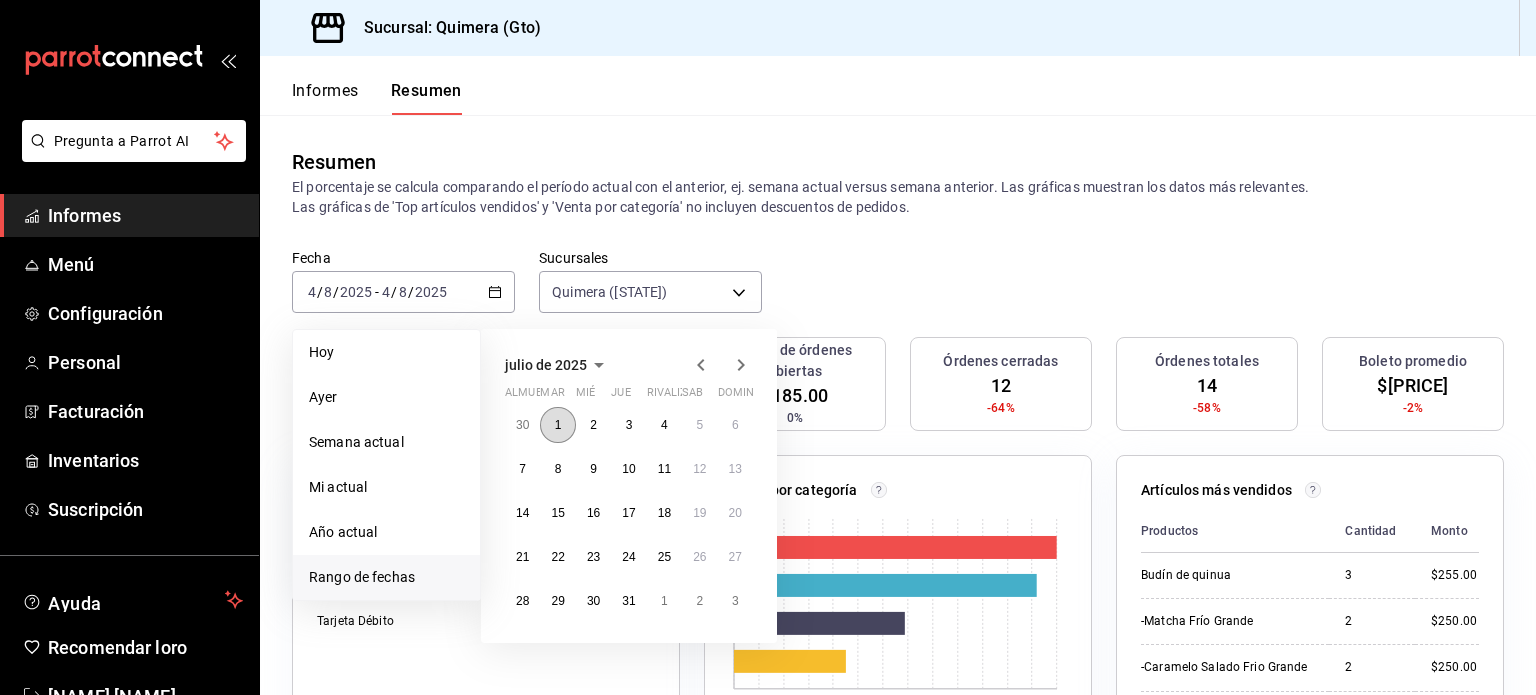 click on "1" at bounding box center [558, 425] 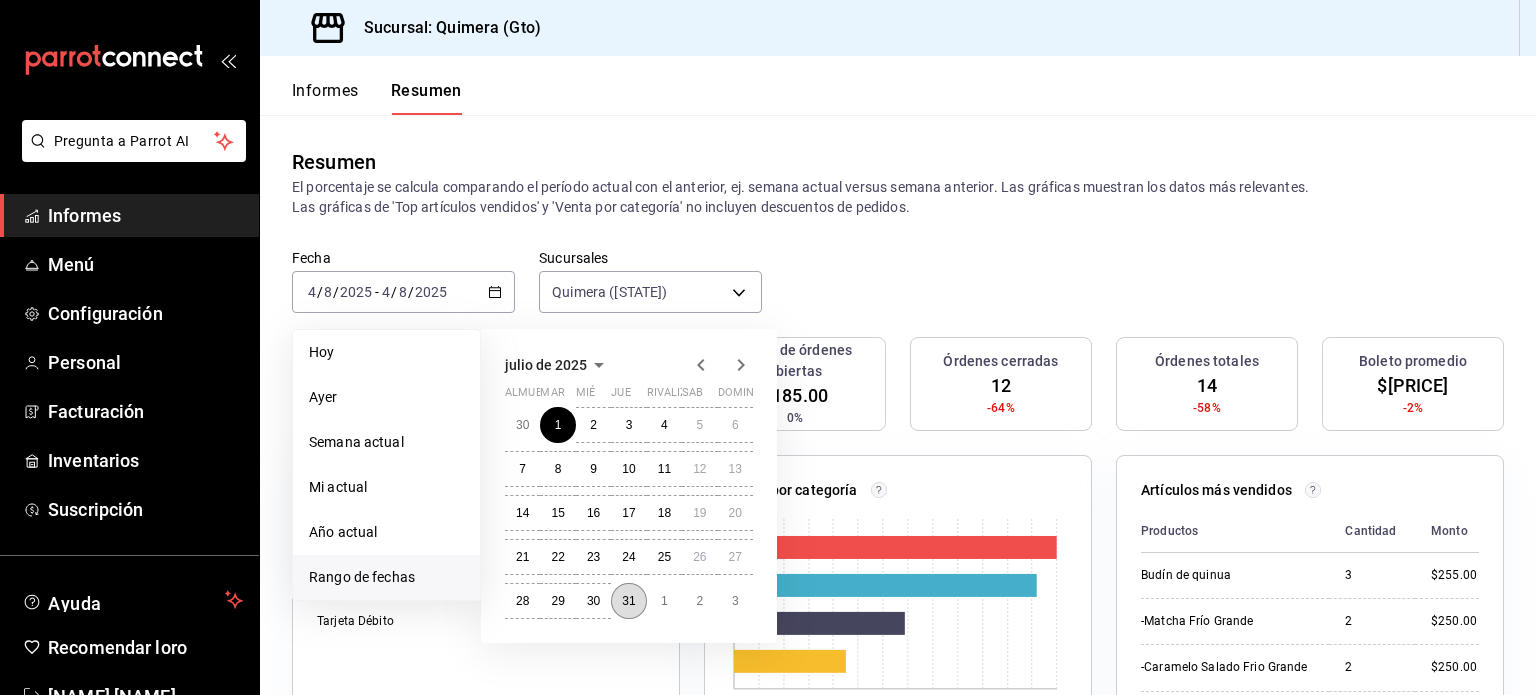 click on "31" at bounding box center (628, 601) 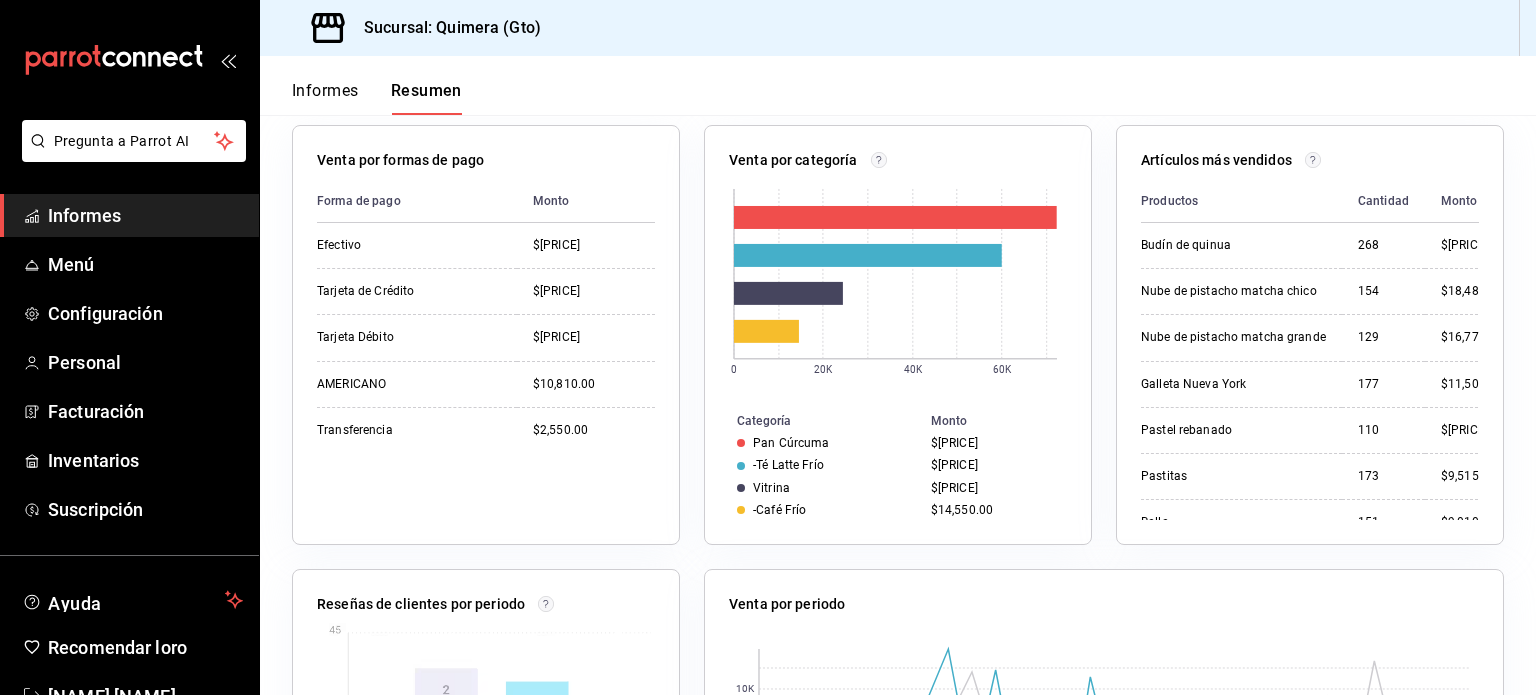 scroll, scrollTop: 324, scrollLeft: 0, axis: vertical 